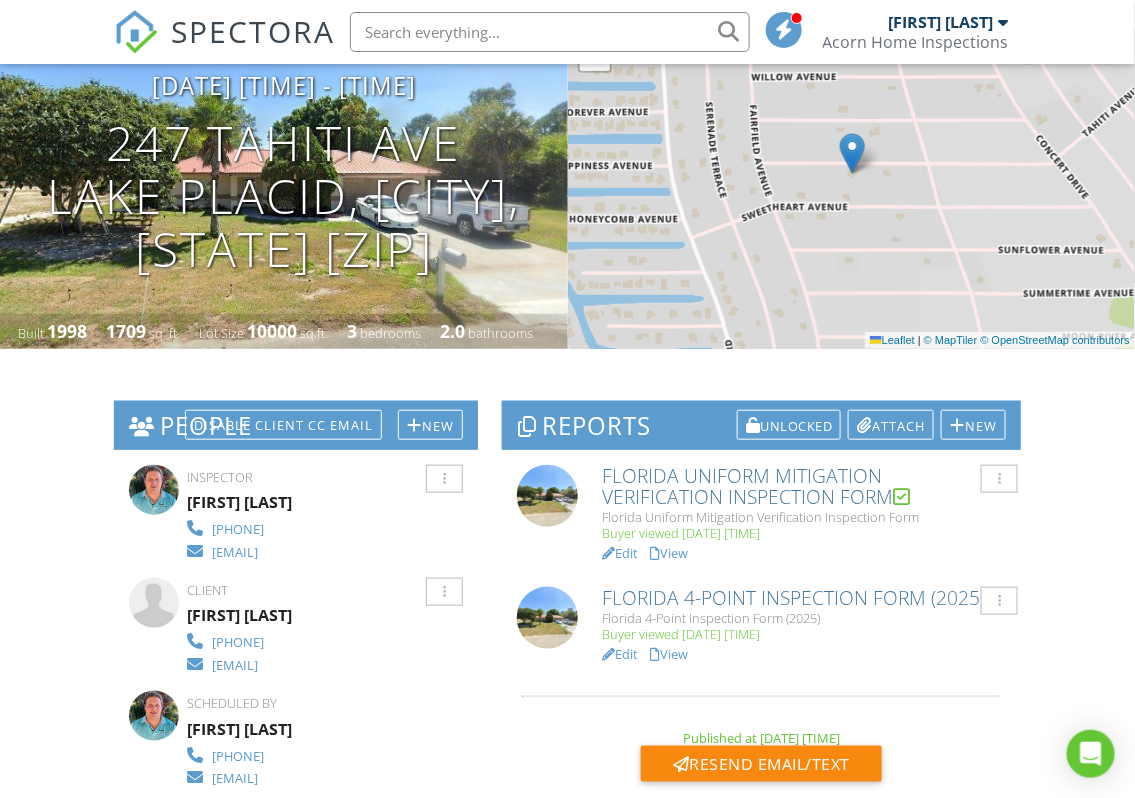 scroll, scrollTop: 194, scrollLeft: 0, axis: vertical 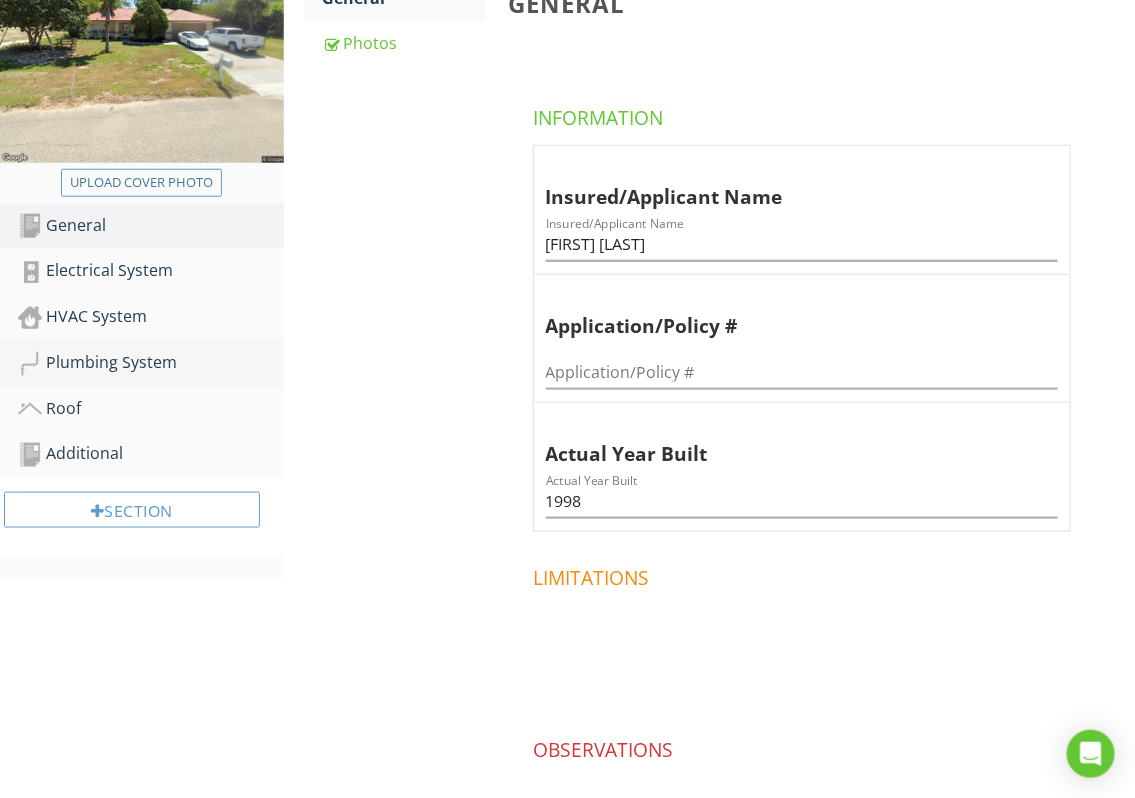 click on "Plumbing System" at bounding box center [151, 363] 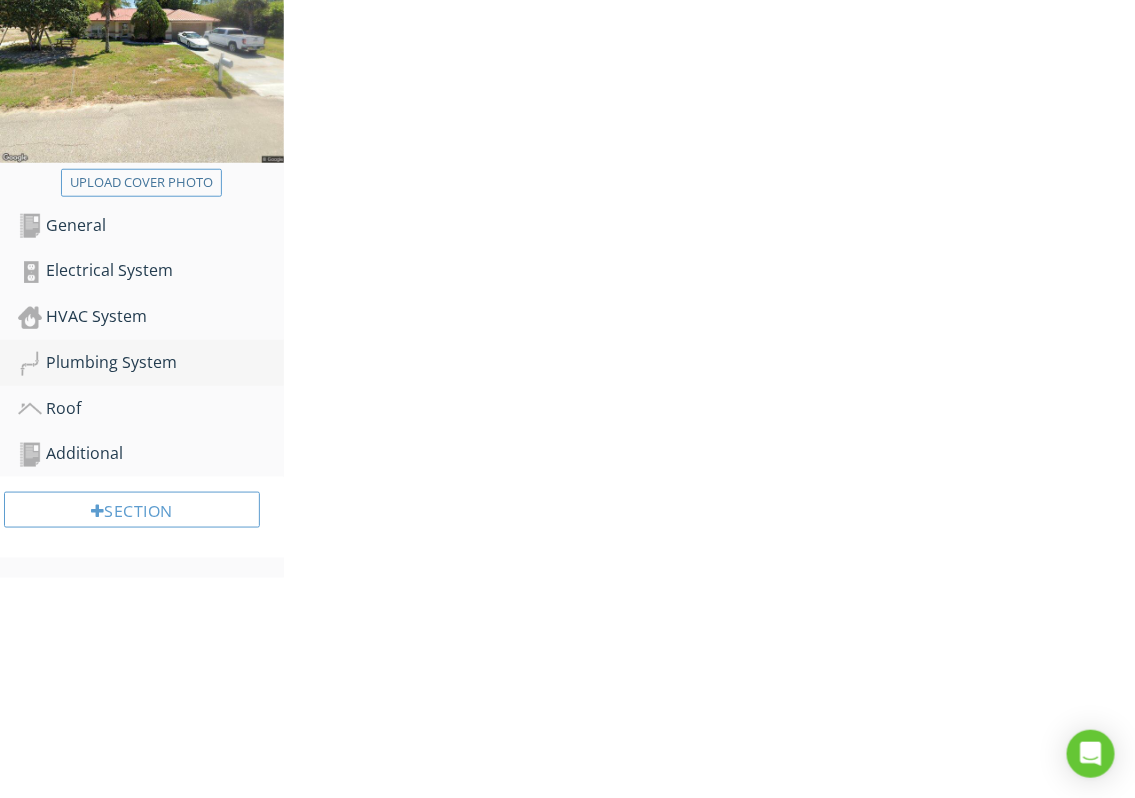 scroll, scrollTop: 402, scrollLeft: 0, axis: vertical 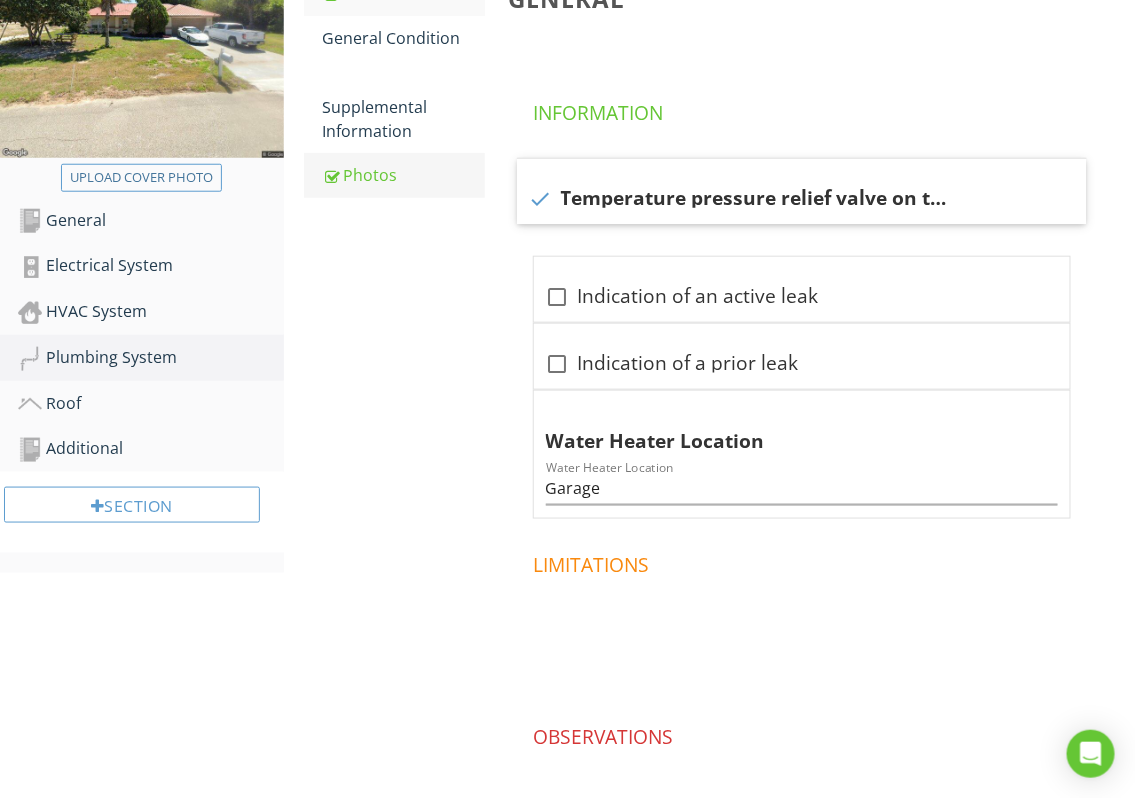 click on "Photos" at bounding box center [403, 175] 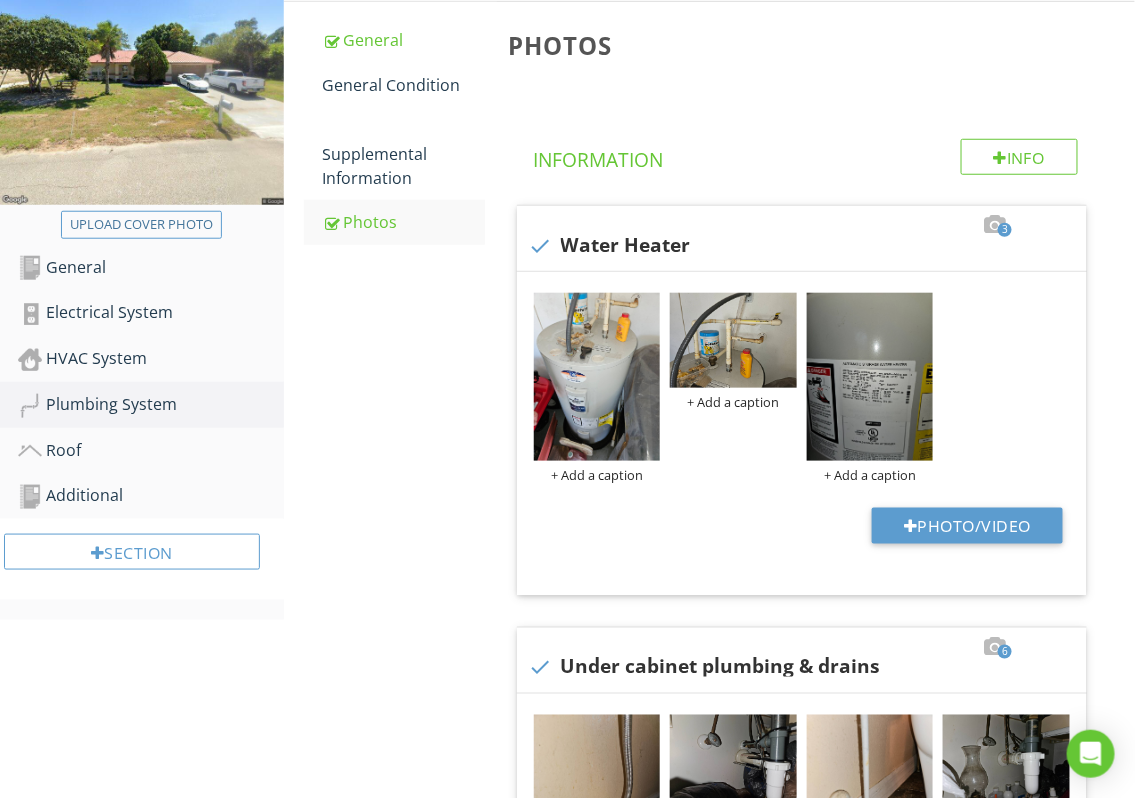 scroll, scrollTop: 321, scrollLeft: 0, axis: vertical 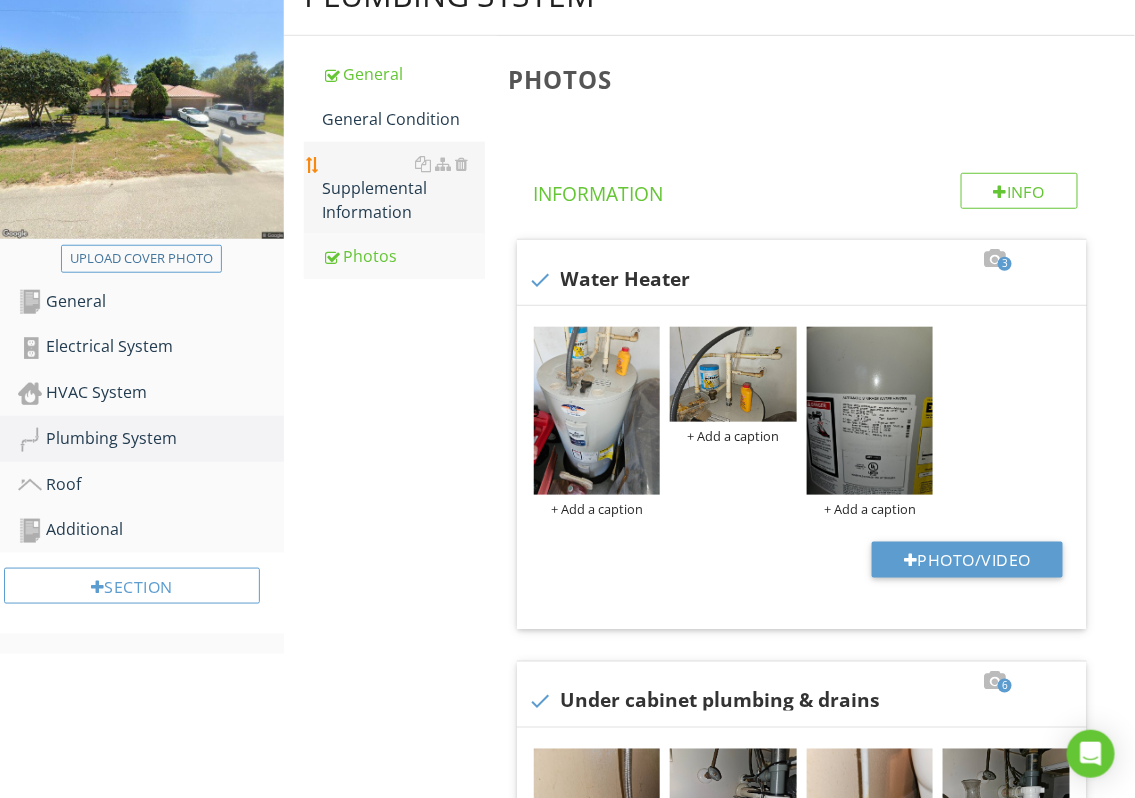 click on "Supplemental Information" at bounding box center [403, 188] 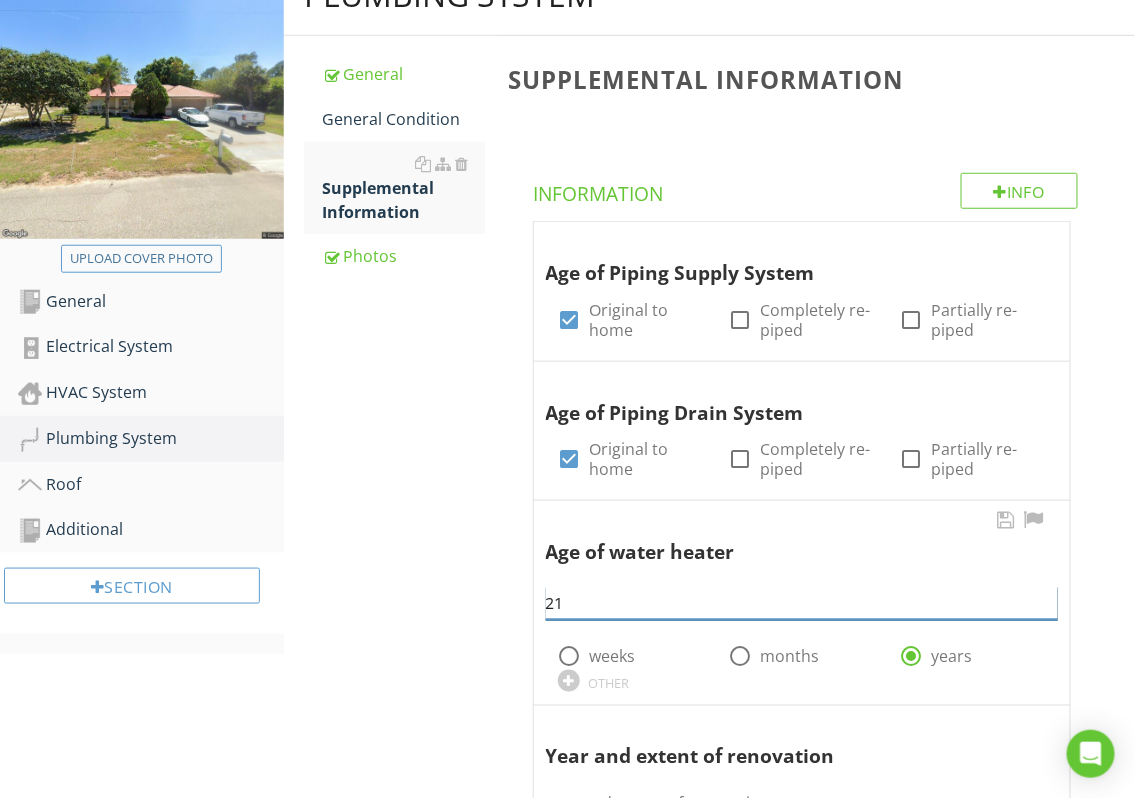 click on "21" at bounding box center (802, 603) 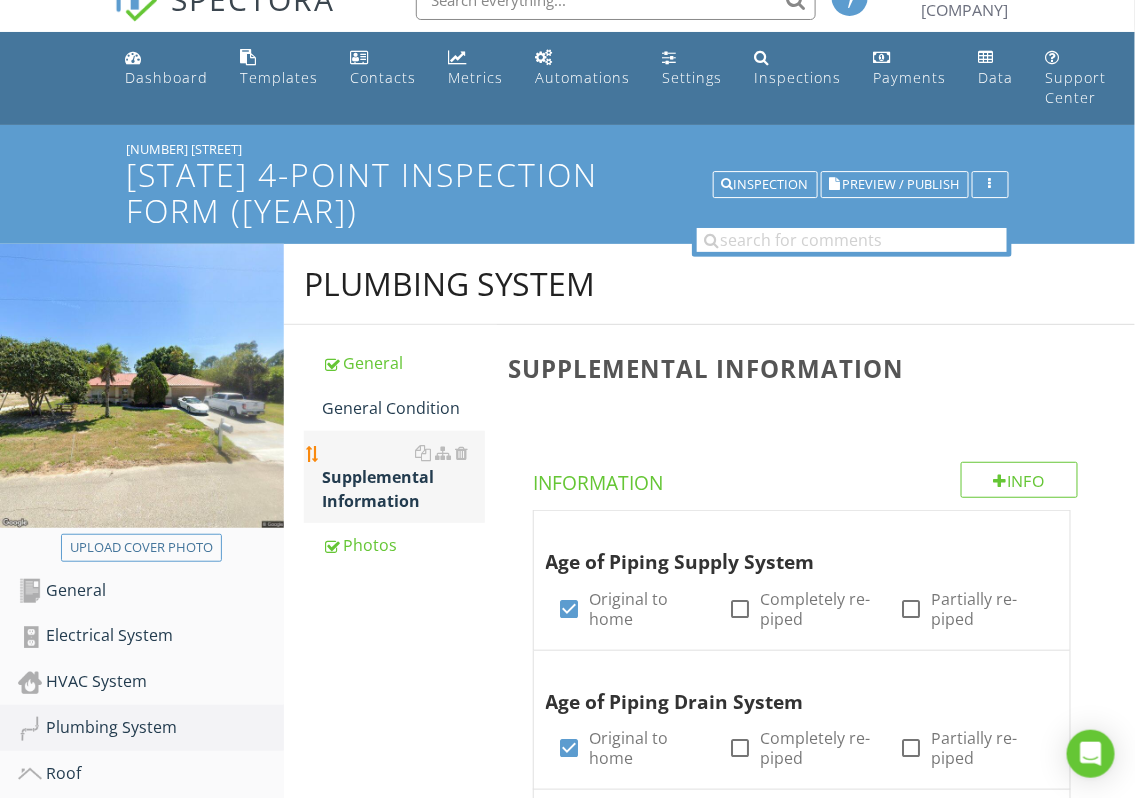 scroll, scrollTop: 0, scrollLeft: 0, axis: both 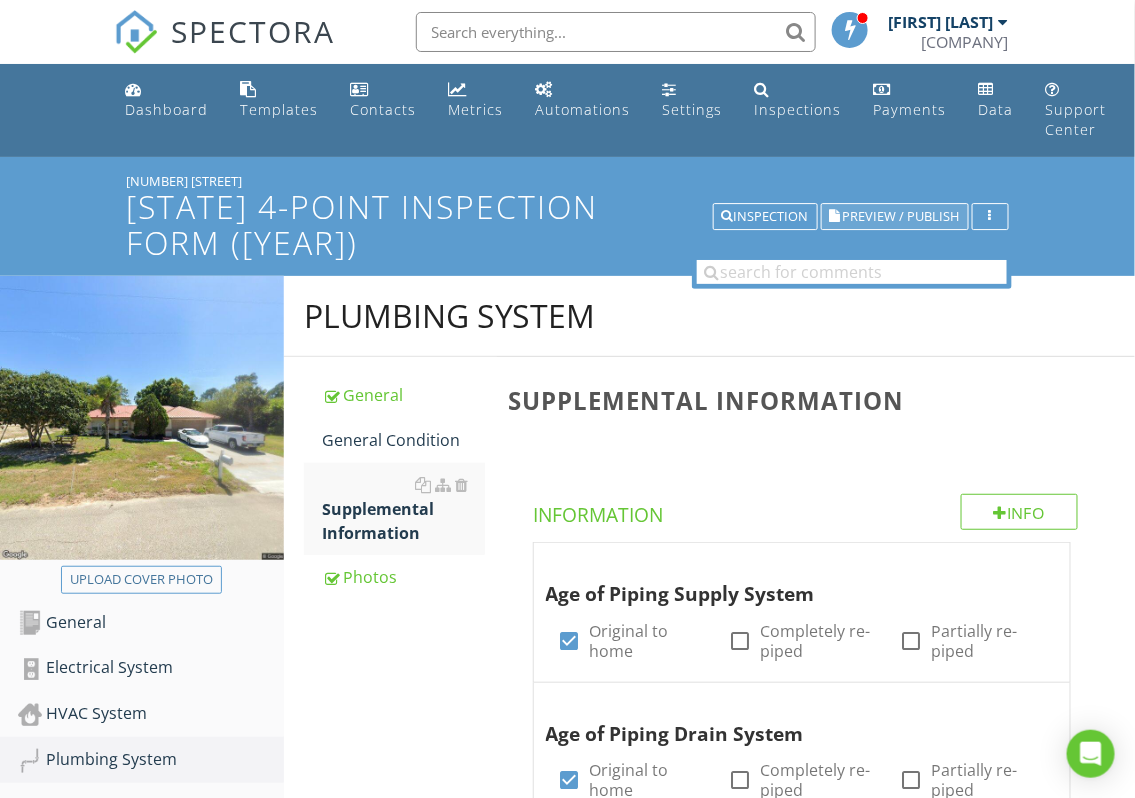 type on "1" 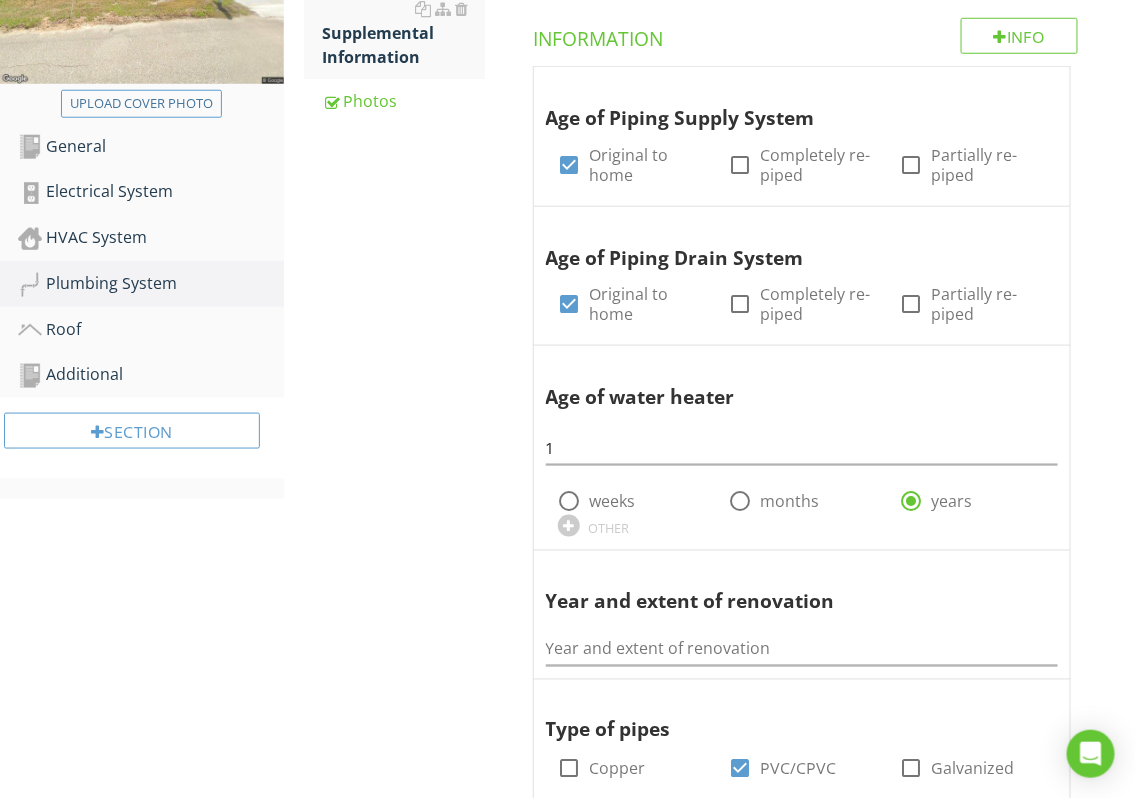 scroll, scrollTop: 450, scrollLeft: 0, axis: vertical 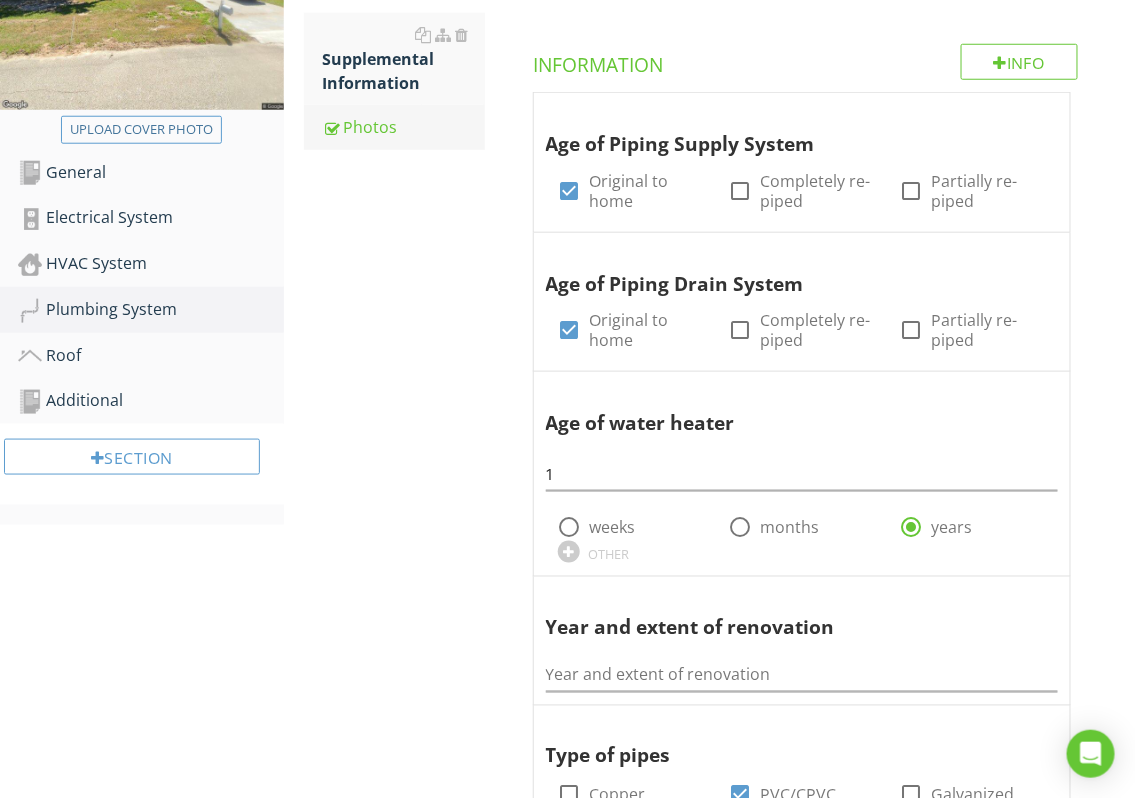 click on "Photos" at bounding box center (403, 127) 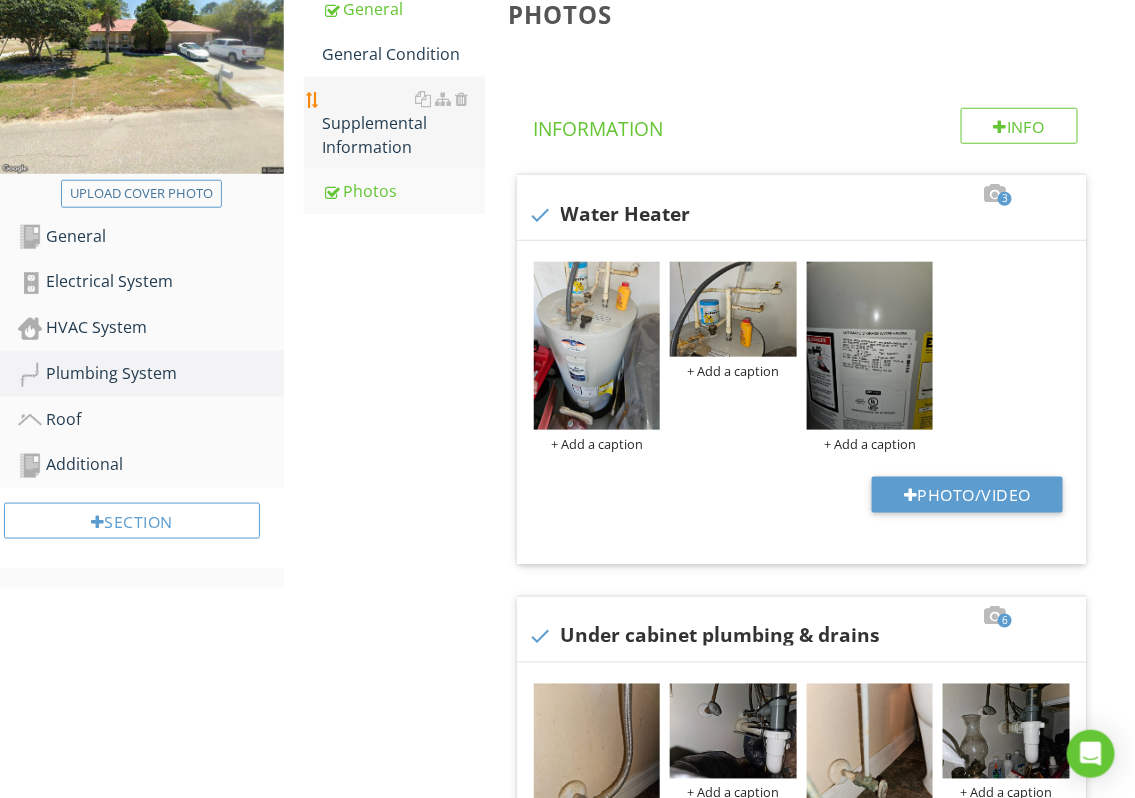 scroll, scrollTop: 322, scrollLeft: 0, axis: vertical 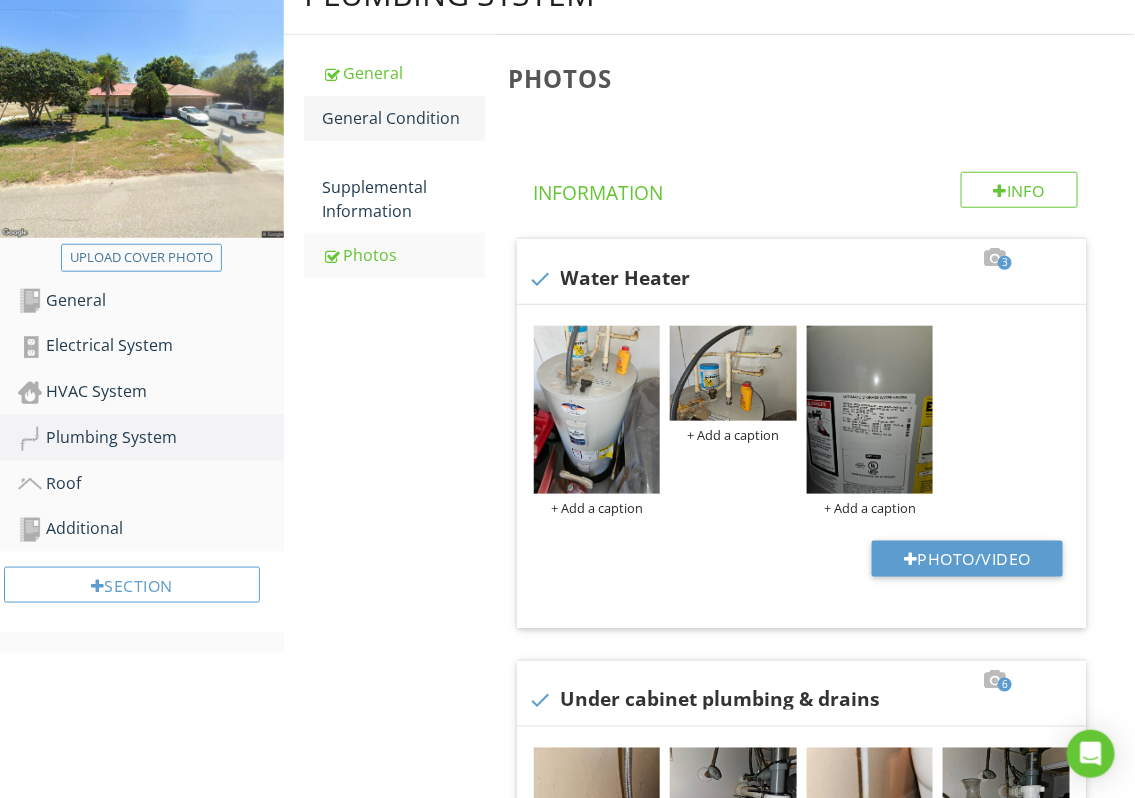 click on "General Condition" at bounding box center (403, 118) 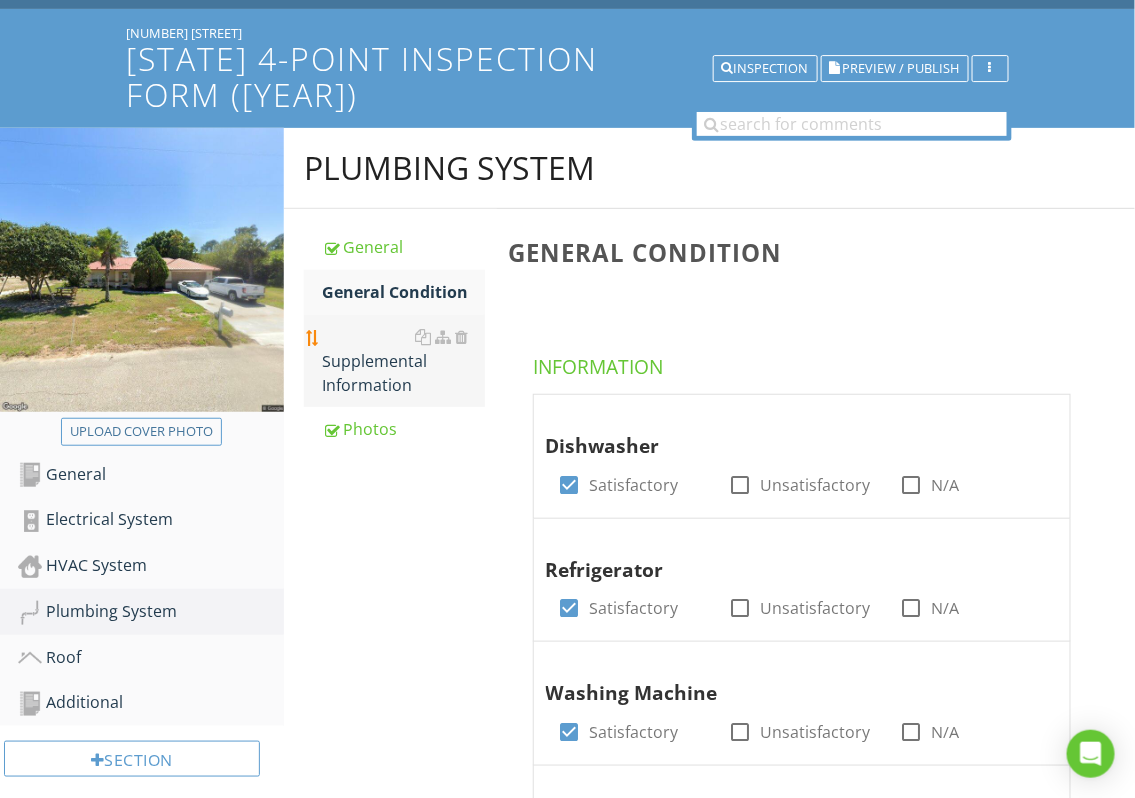 scroll, scrollTop: 145, scrollLeft: 0, axis: vertical 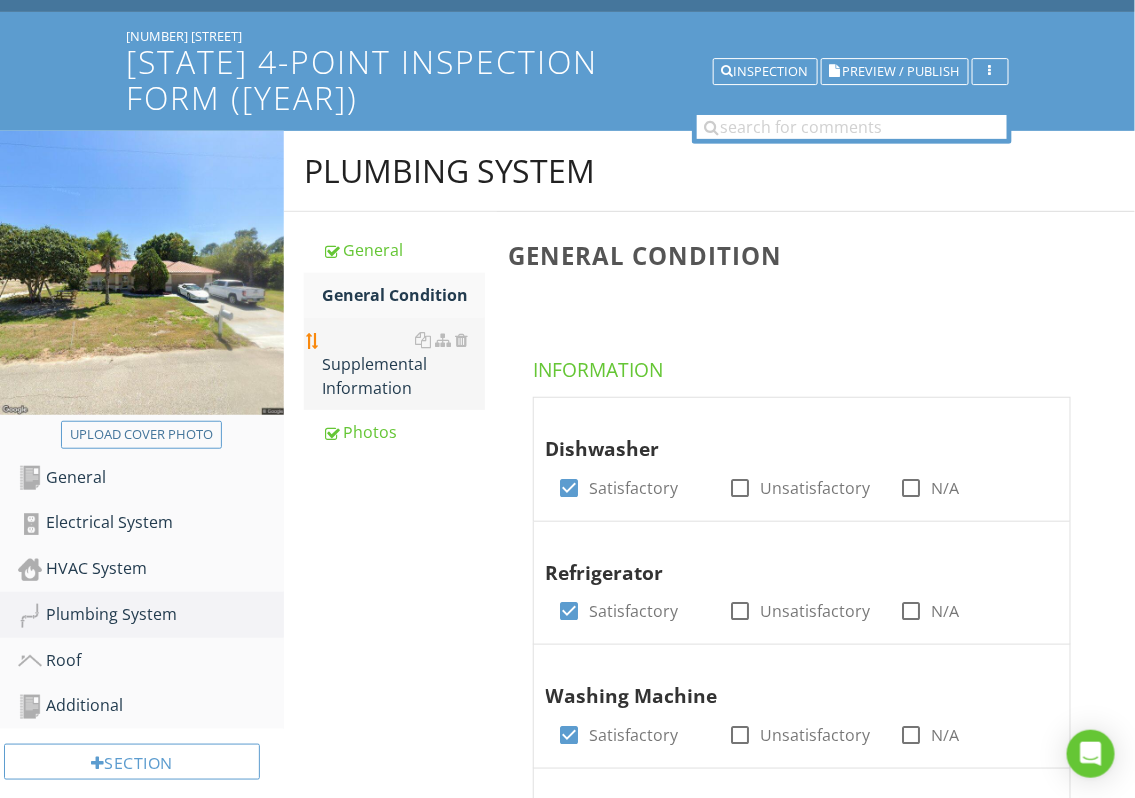 click on "Supplemental Information" at bounding box center [403, 364] 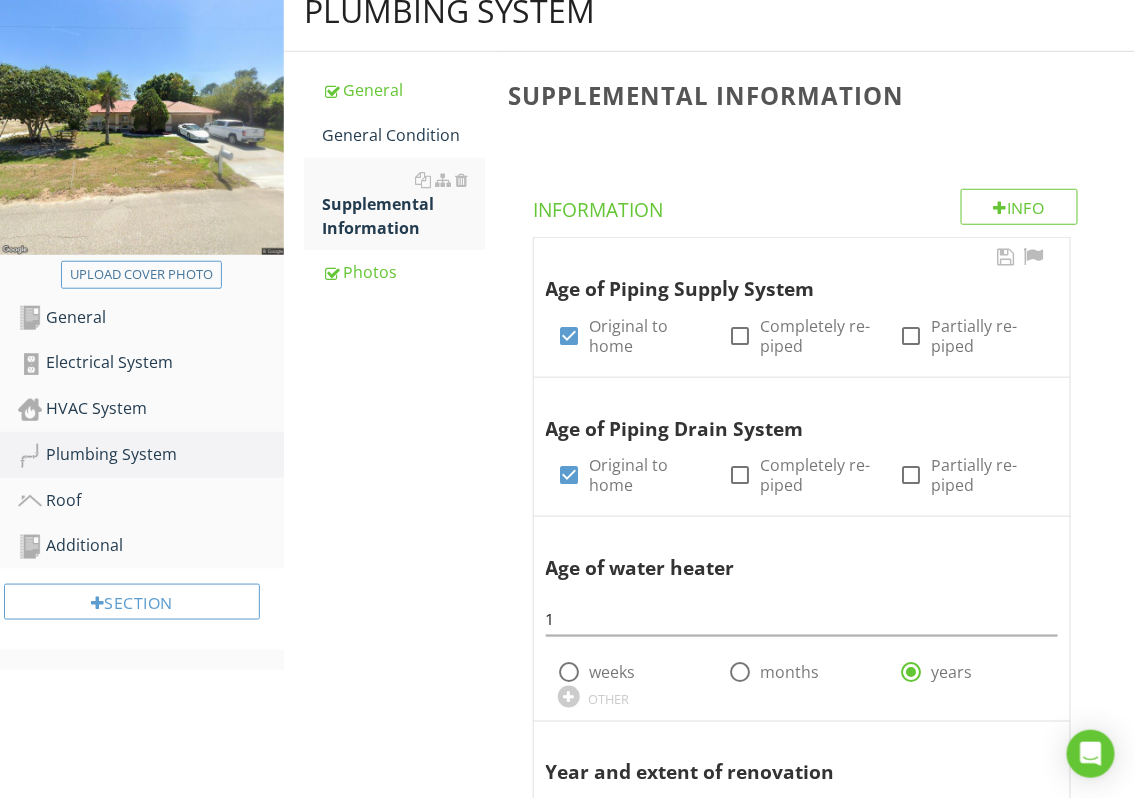 scroll, scrollTop: 293, scrollLeft: 0, axis: vertical 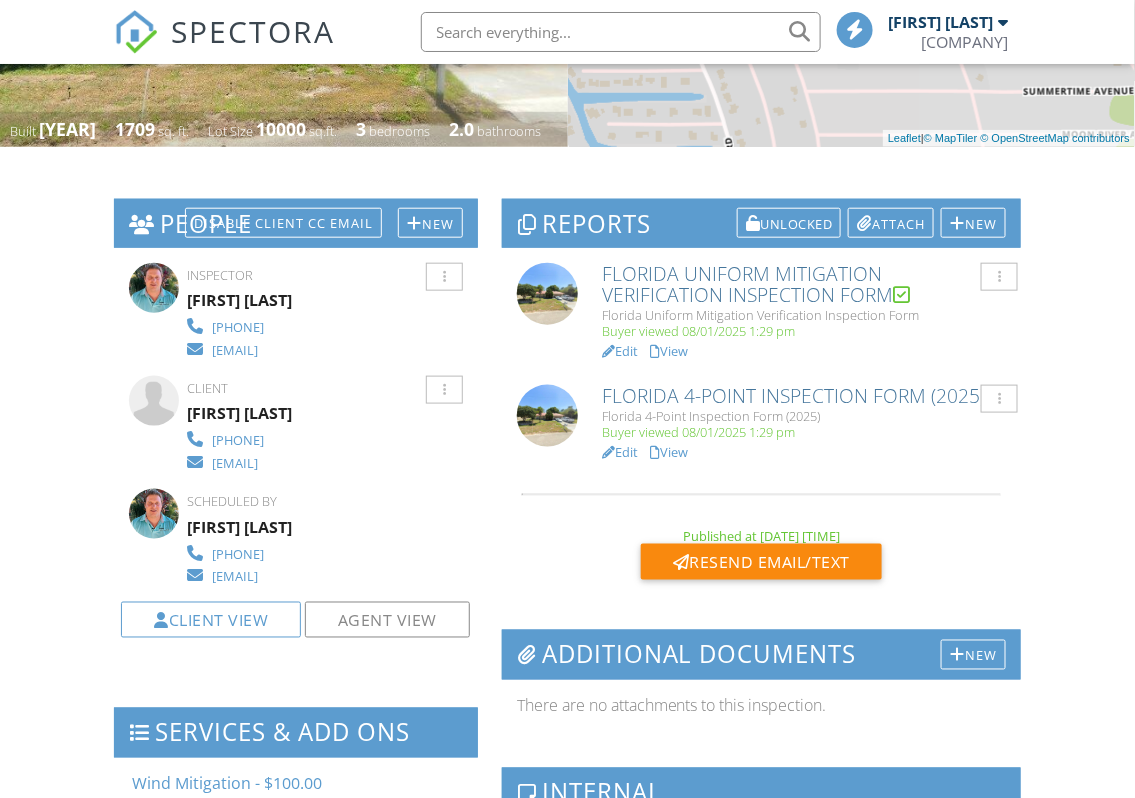 click on "Resend Email/Text" at bounding box center [761, 562] 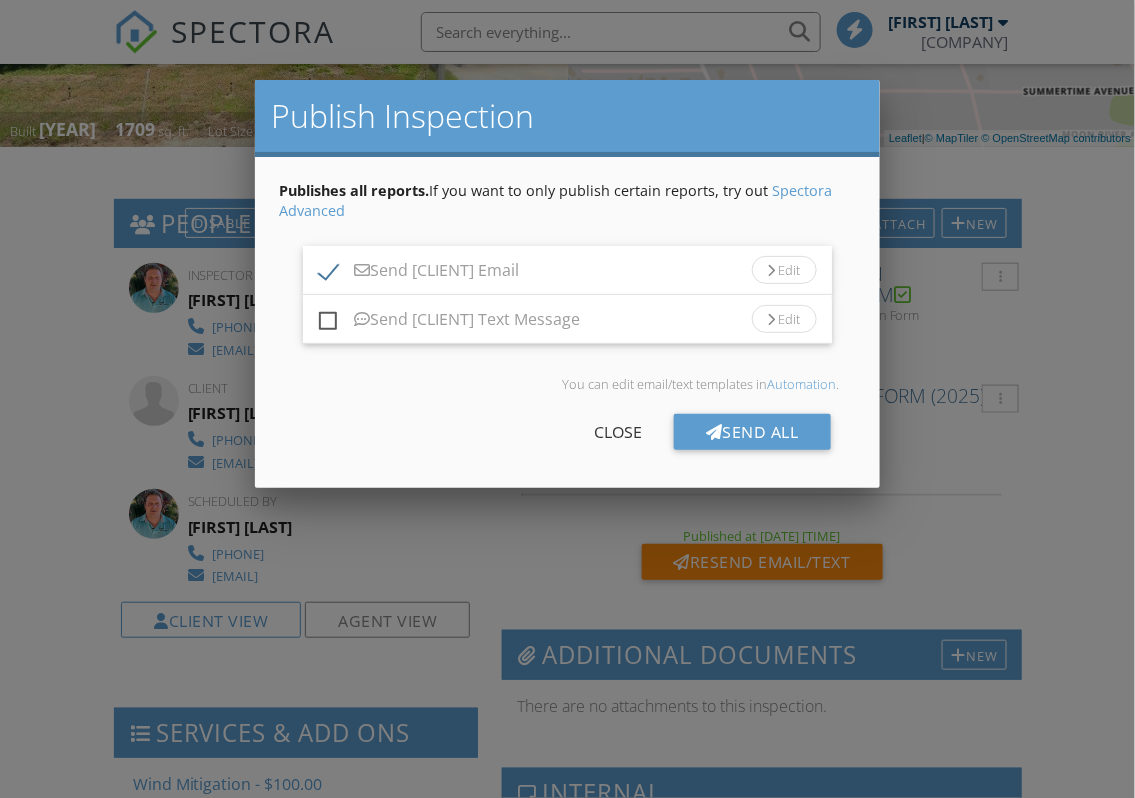 scroll, scrollTop: 428, scrollLeft: 0, axis: vertical 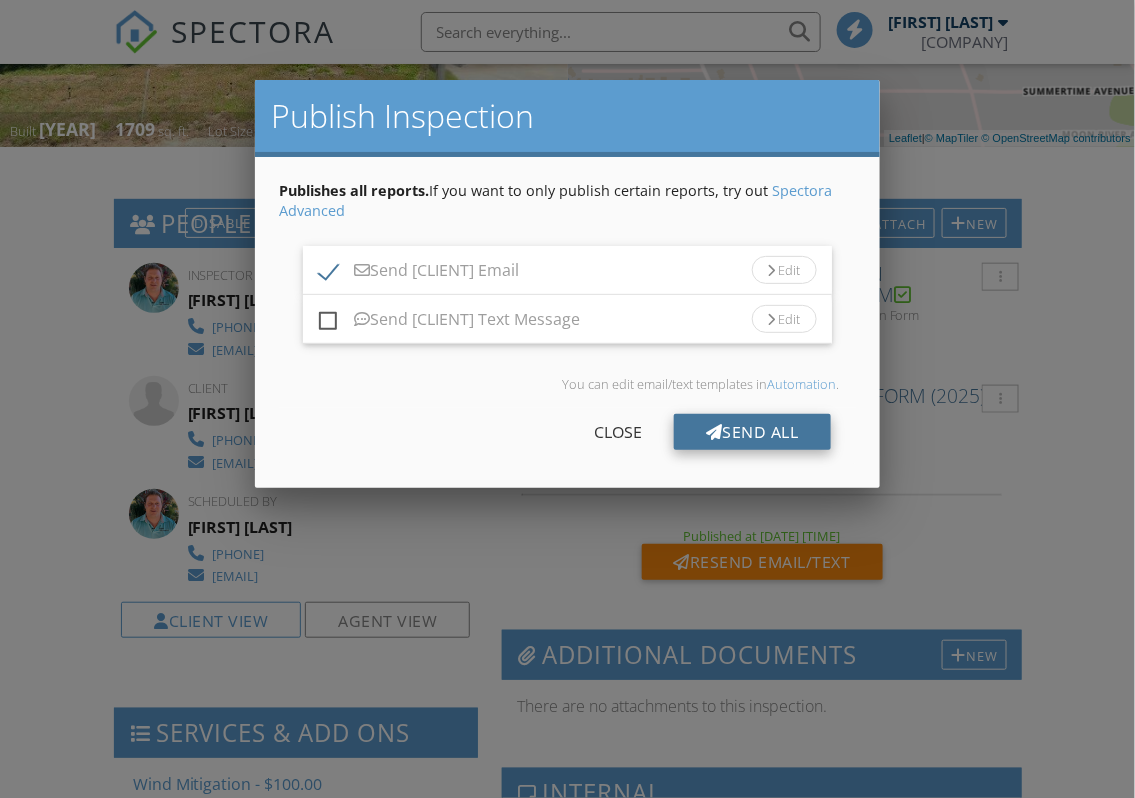 click on "Send All" at bounding box center (752, 432) 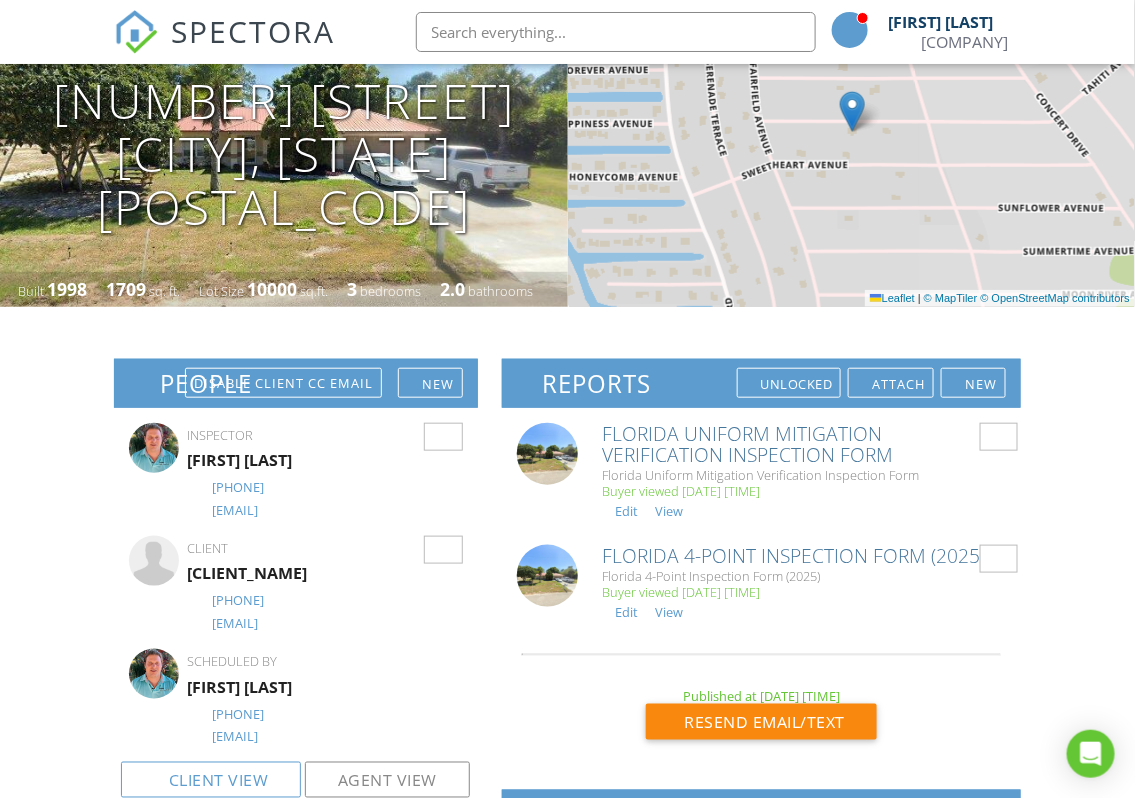 scroll, scrollTop: 0, scrollLeft: 0, axis: both 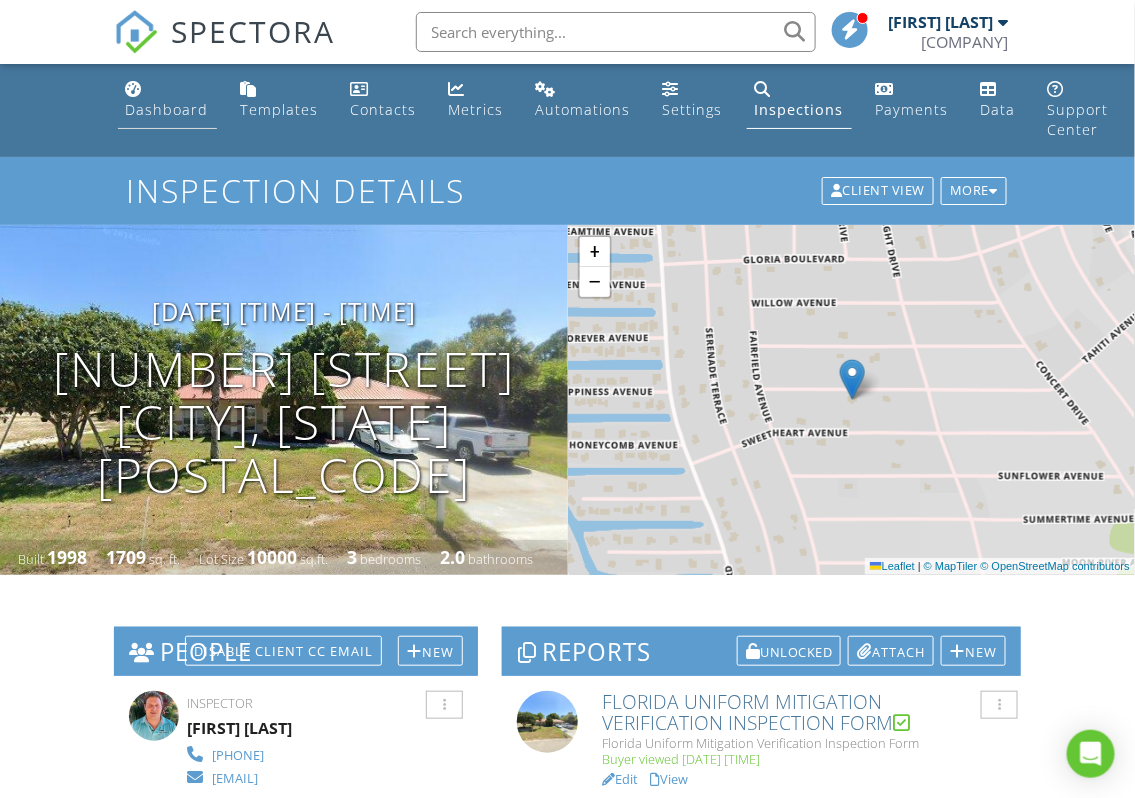 click on "Dashboard" at bounding box center (167, 109) 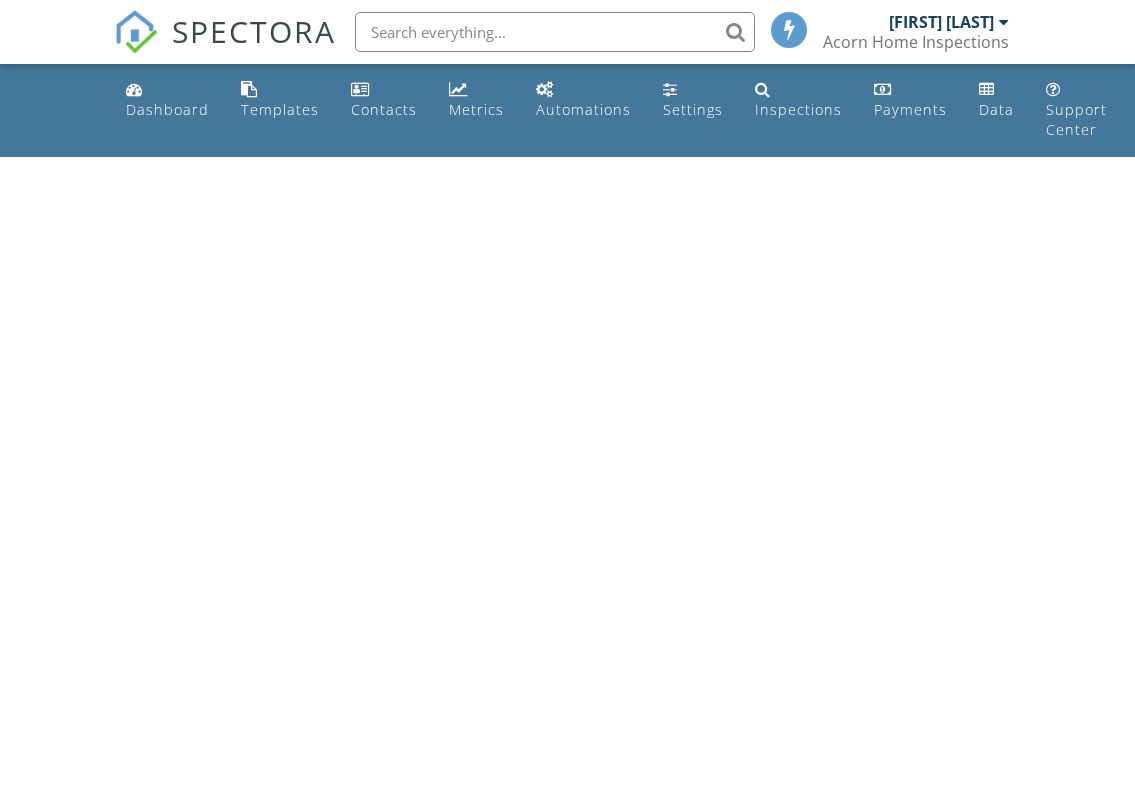 scroll, scrollTop: 0, scrollLeft: 0, axis: both 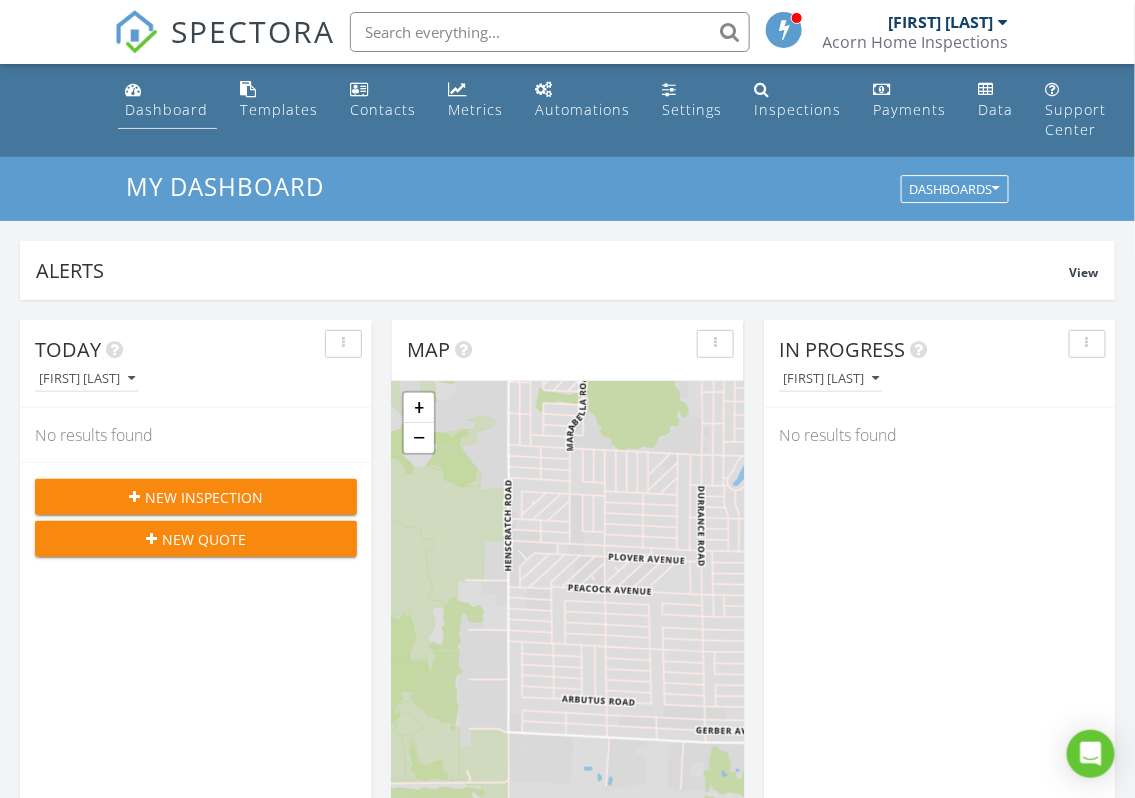 click on "Dashboard" at bounding box center (167, 100) 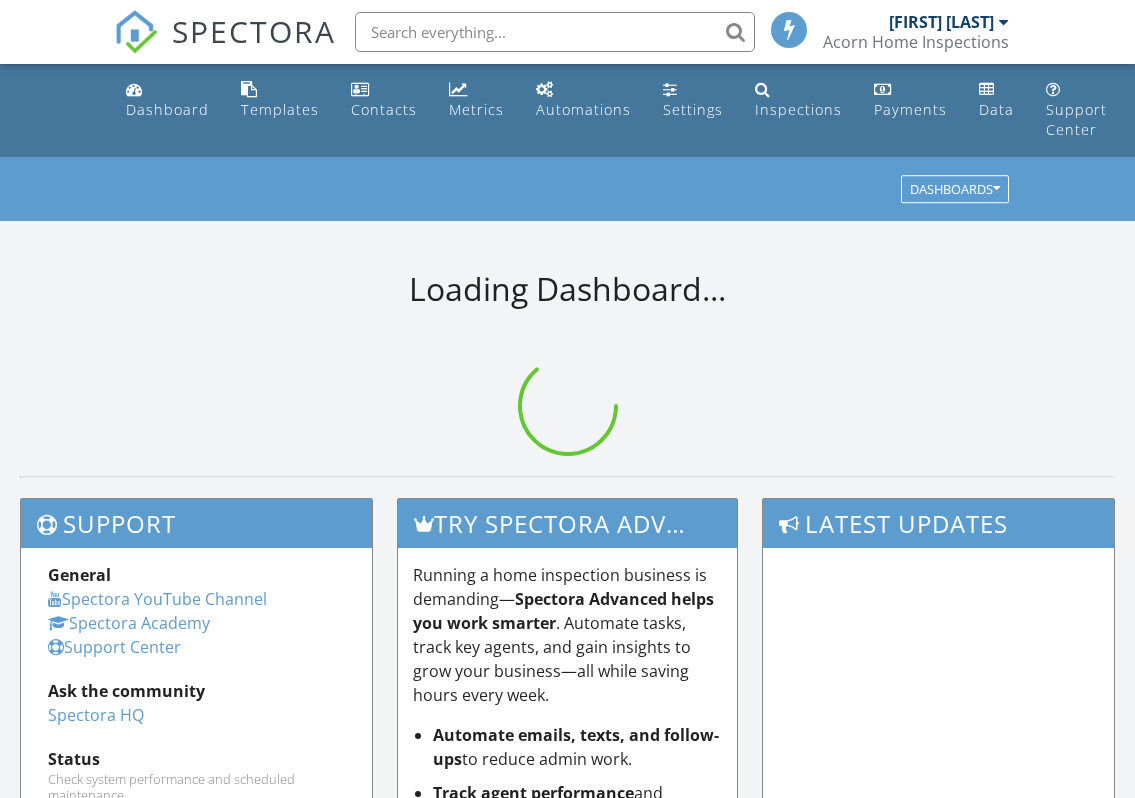 scroll, scrollTop: 0, scrollLeft: 0, axis: both 